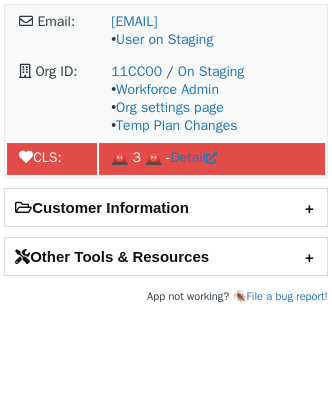 scroll, scrollTop: 0, scrollLeft: 0, axis: both 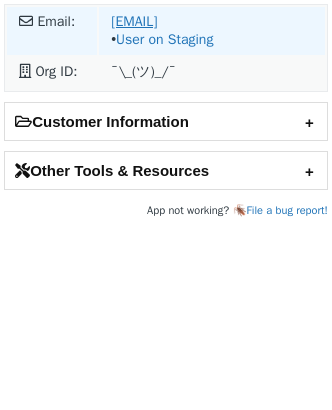 click on "[USERNAME]@[DOMAIN].com" at bounding box center (134, 21) 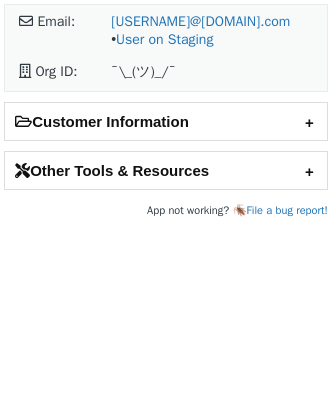scroll, scrollTop: 0, scrollLeft: 0, axis: both 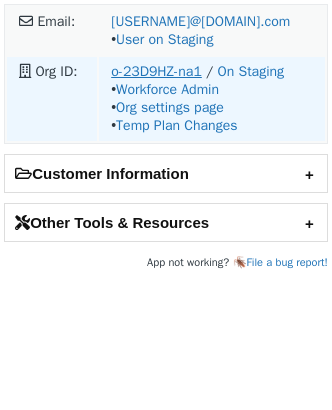 click on "o-23D9HZ-na1" at bounding box center (156, 71) 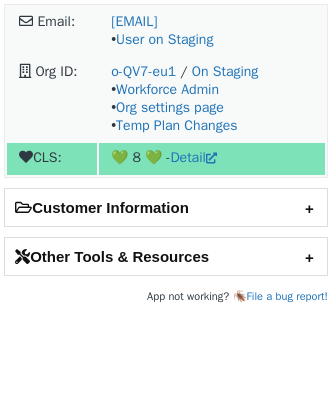 scroll, scrollTop: 0, scrollLeft: 0, axis: both 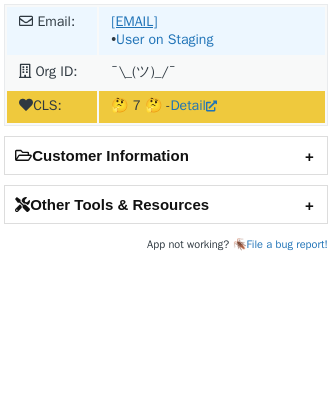 click on "[EMAIL]" at bounding box center (134, 21) 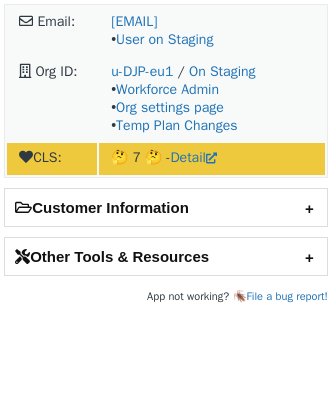 scroll, scrollTop: 0, scrollLeft: 0, axis: both 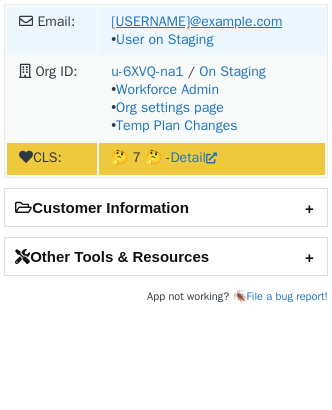 click on "[USERNAME]@example.com" at bounding box center (196, 21) 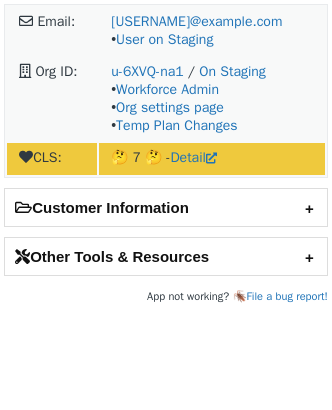scroll, scrollTop: 0, scrollLeft: 0, axis: both 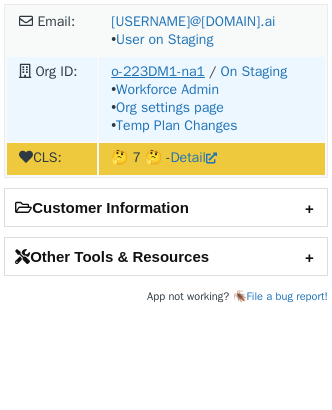 click on "o-223DM1-na1" at bounding box center (158, 71) 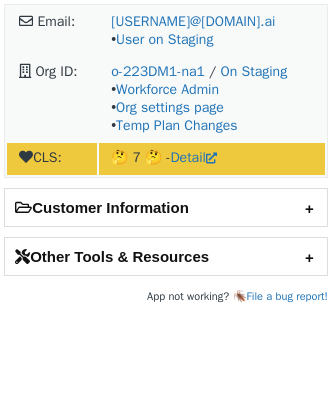 scroll, scrollTop: 0, scrollLeft: 0, axis: both 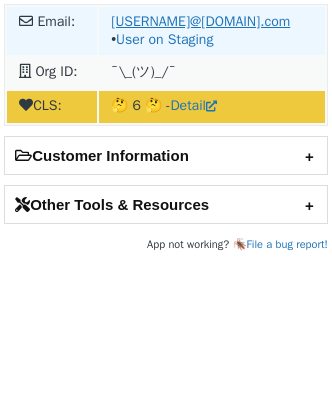 click on "[USERNAME]@[DOMAIN].com" at bounding box center [200, 21] 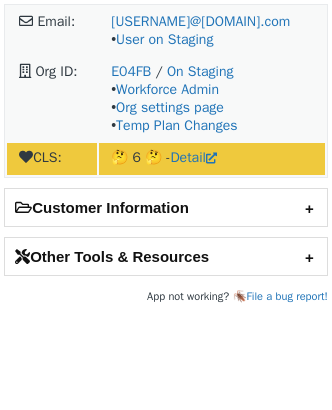 scroll, scrollTop: 0, scrollLeft: 0, axis: both 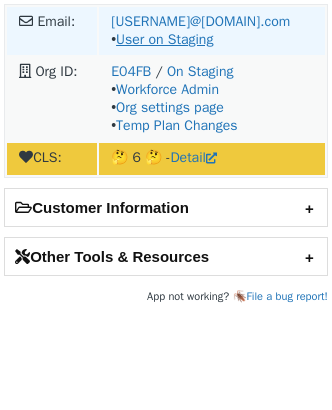 click on "User on Staging" at bounding box center [164, 39] 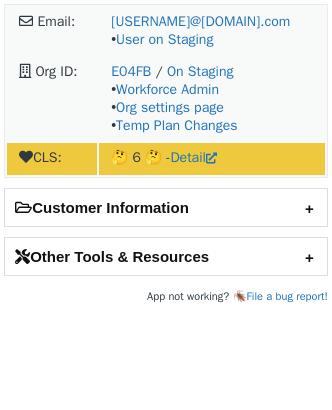 scroll, scrollTop: 0, scrollLeft: 0, axis: both 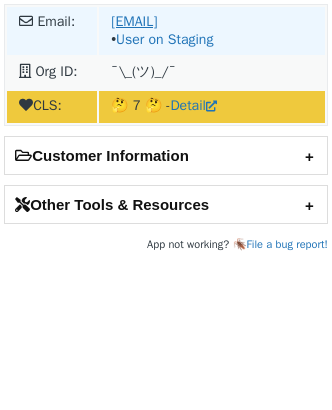 click on "[EMAIL]" at bounding box center [134, 21] 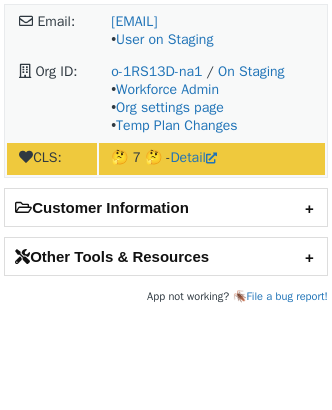 scroll, scrollTop: 0, scrollLeft: 0, axis: both 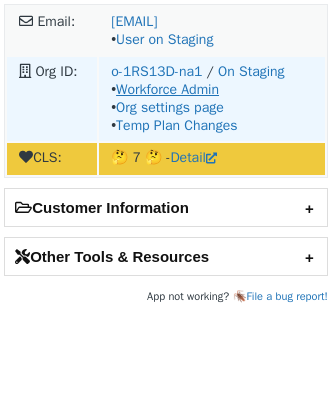 click on "Workforce Admin" at bounding box center (167, 89) 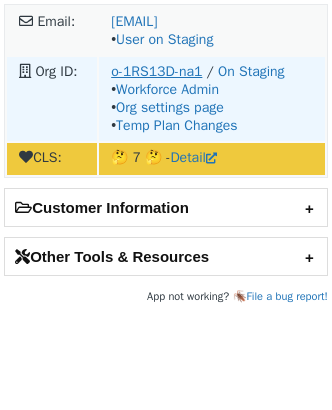 click on "o-1RS13D-na1" at bounding box center (156, 71) 